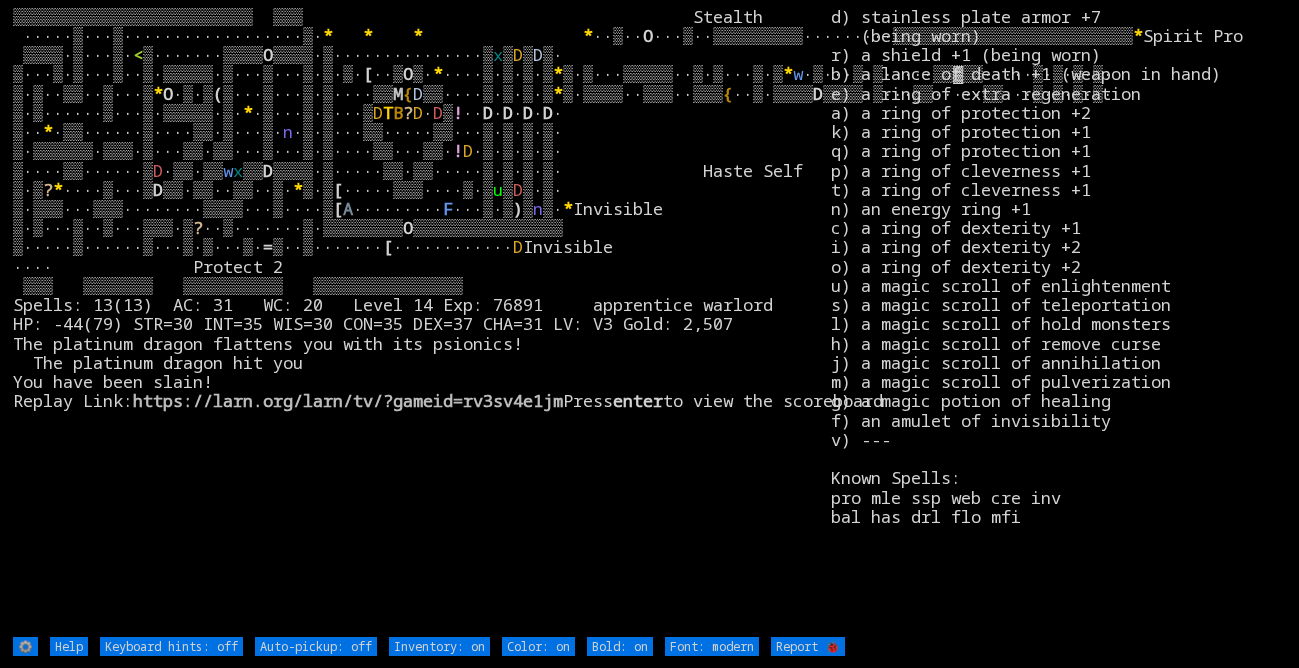 scroll, scrollTop: 0, scrollLeft: 0, axis: both 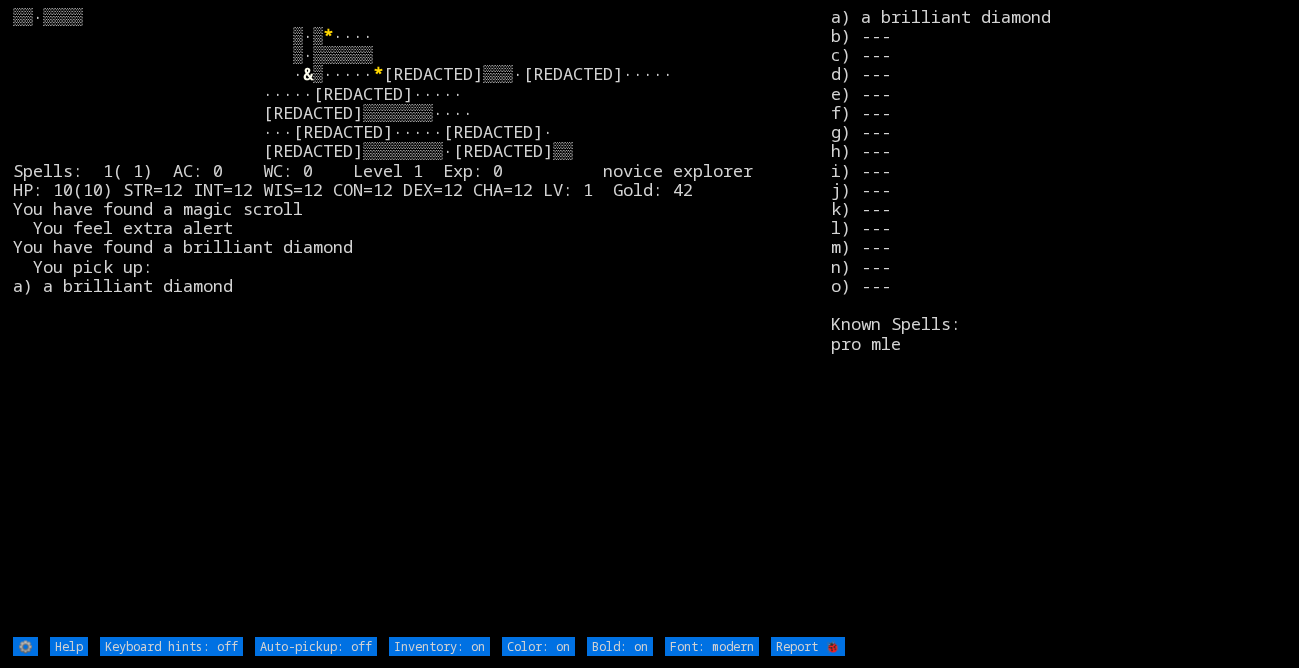 type on "Auto-pickup: on" 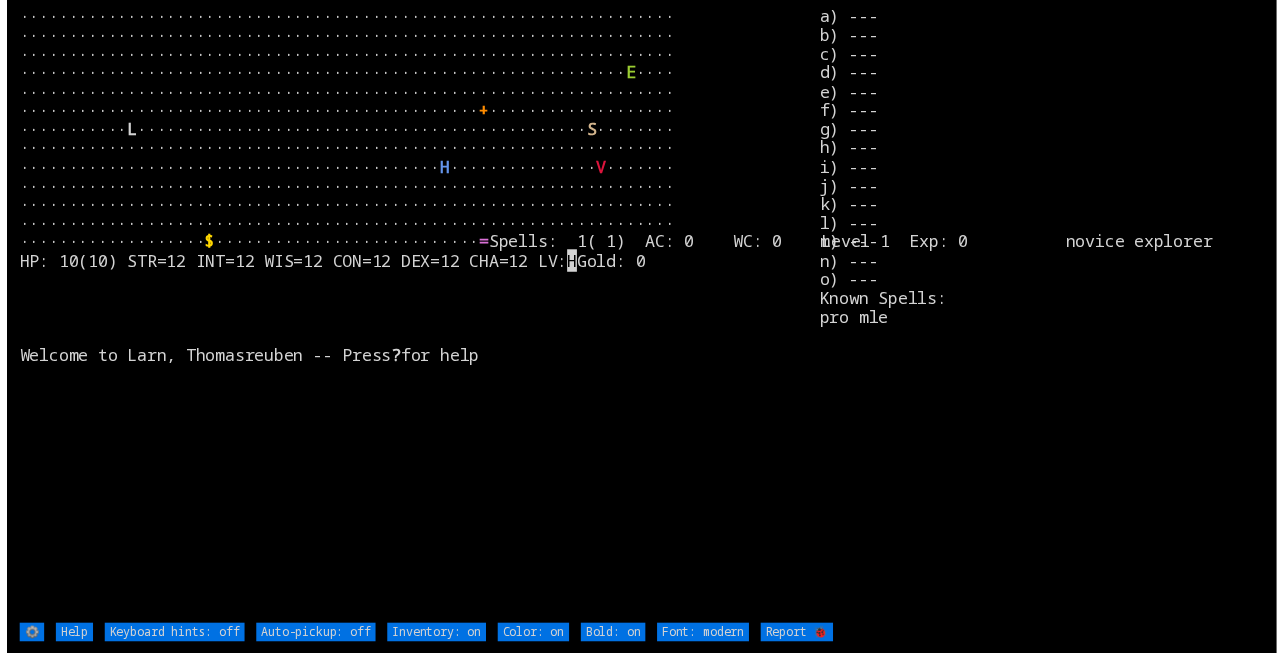 scroll, scrollTop: 0, scrollLeft: 0, axis: both 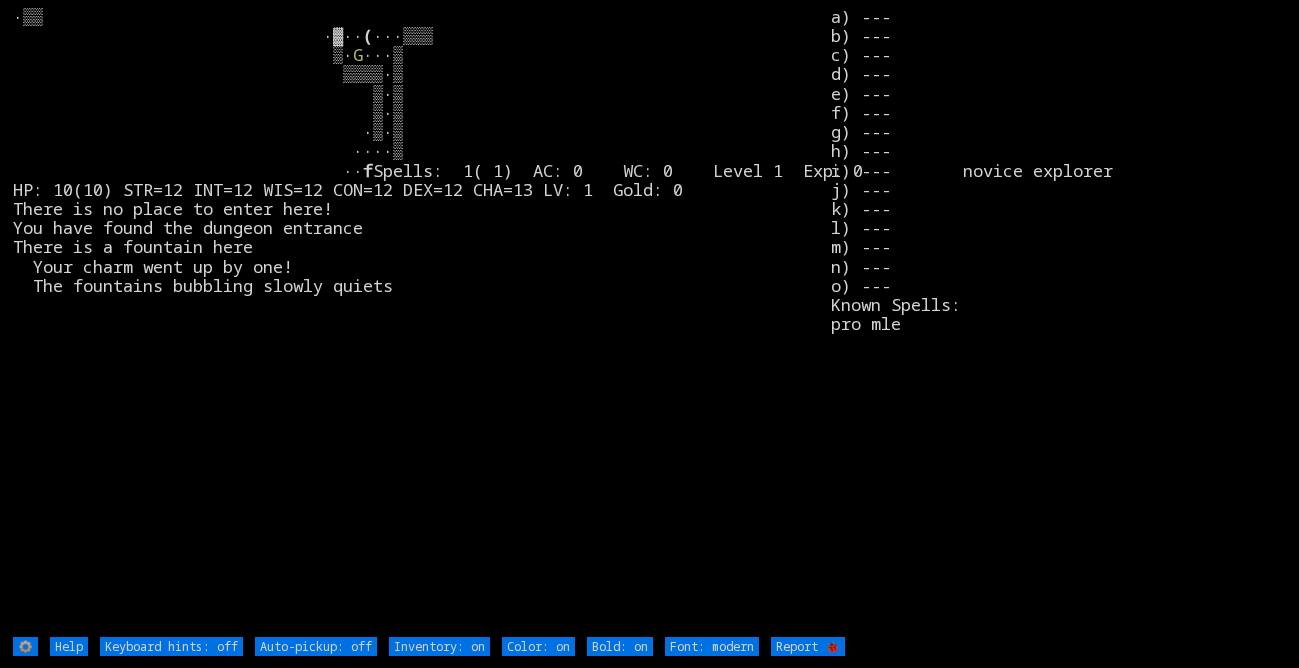 type on "Auto-pickup: on" 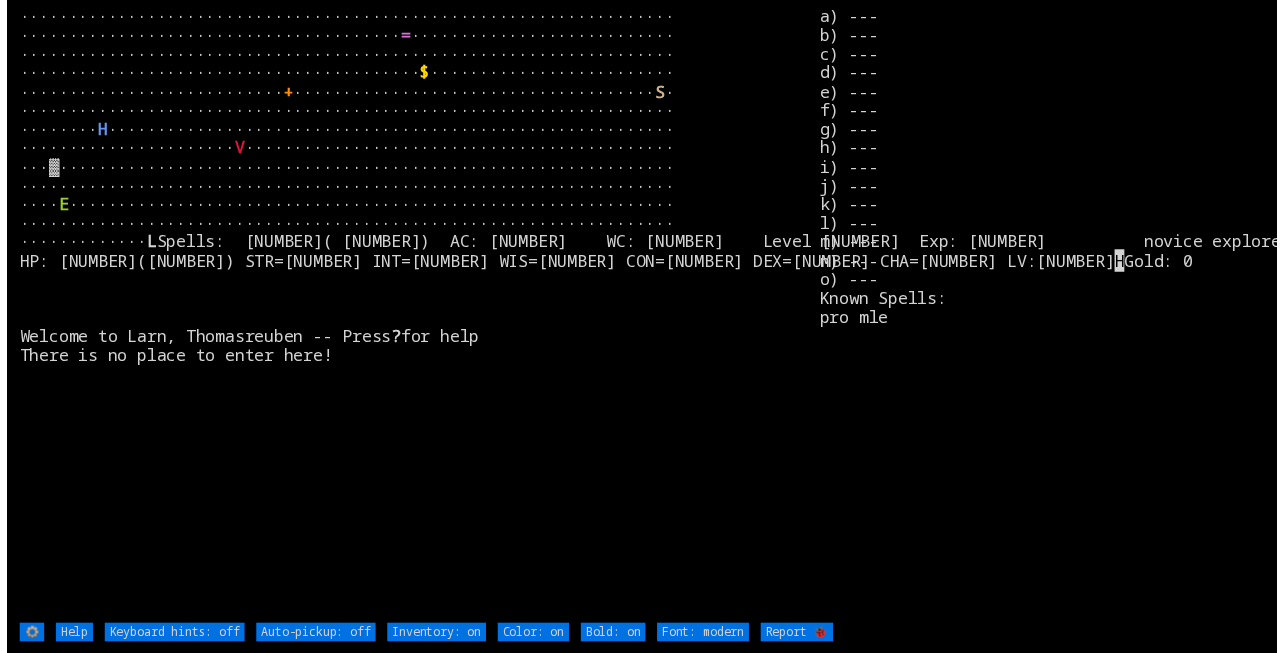 scroll, scrollTop: 0, scrollLeft: 0, axis: both 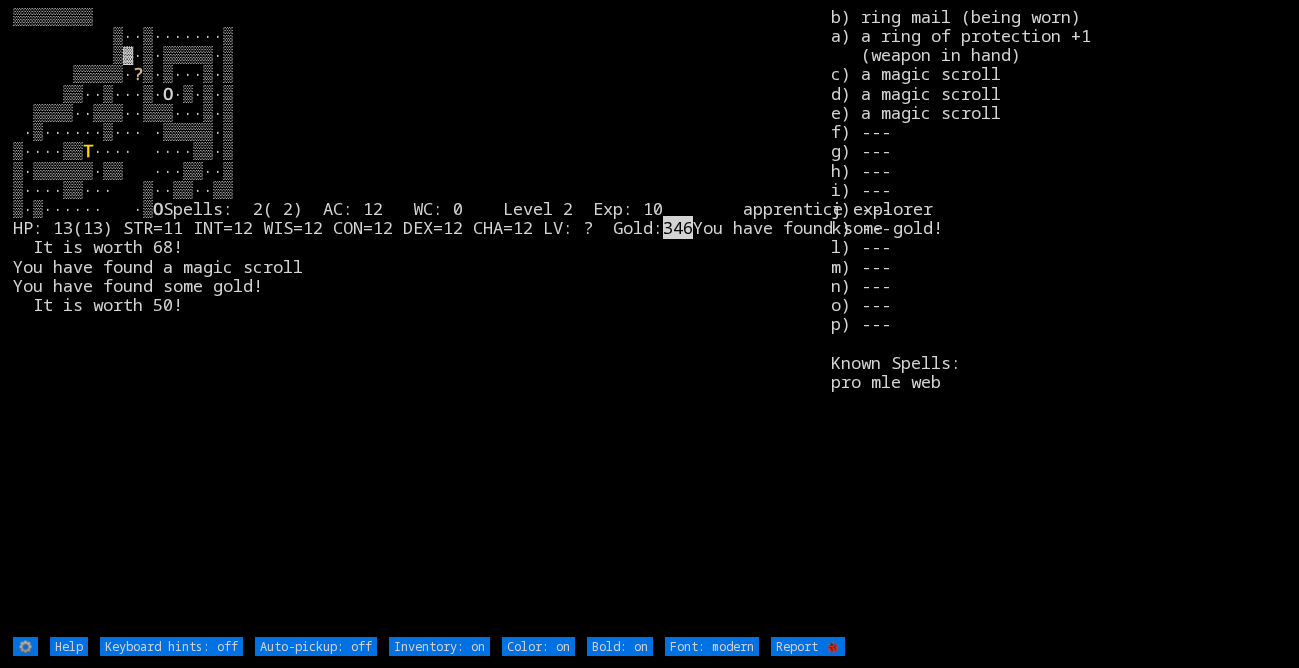 type on "Auto-pickup: on" 